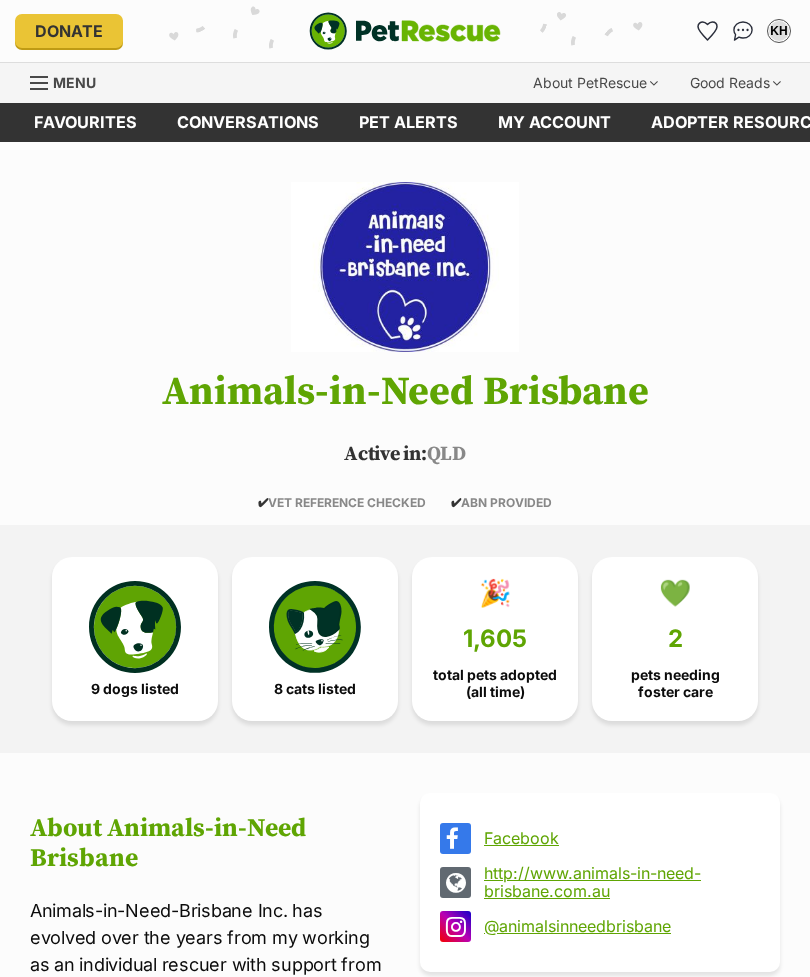 scroll, scrollTop: 0, scrollLeft: 0, axis: both 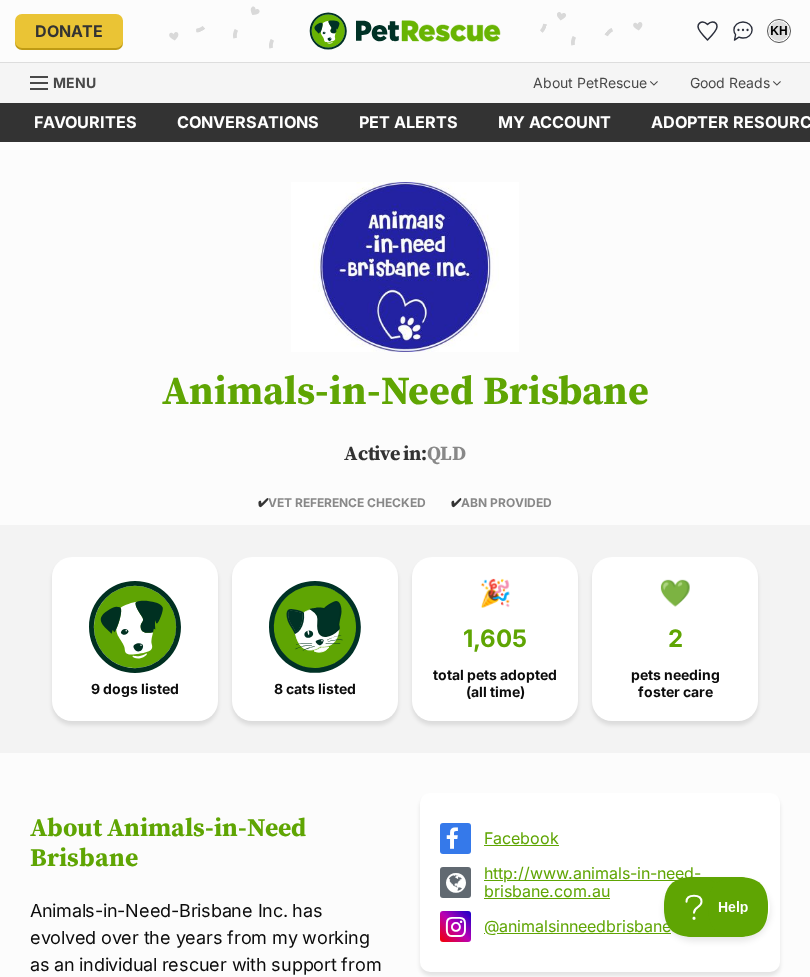 click at bounding box center (135, 627) 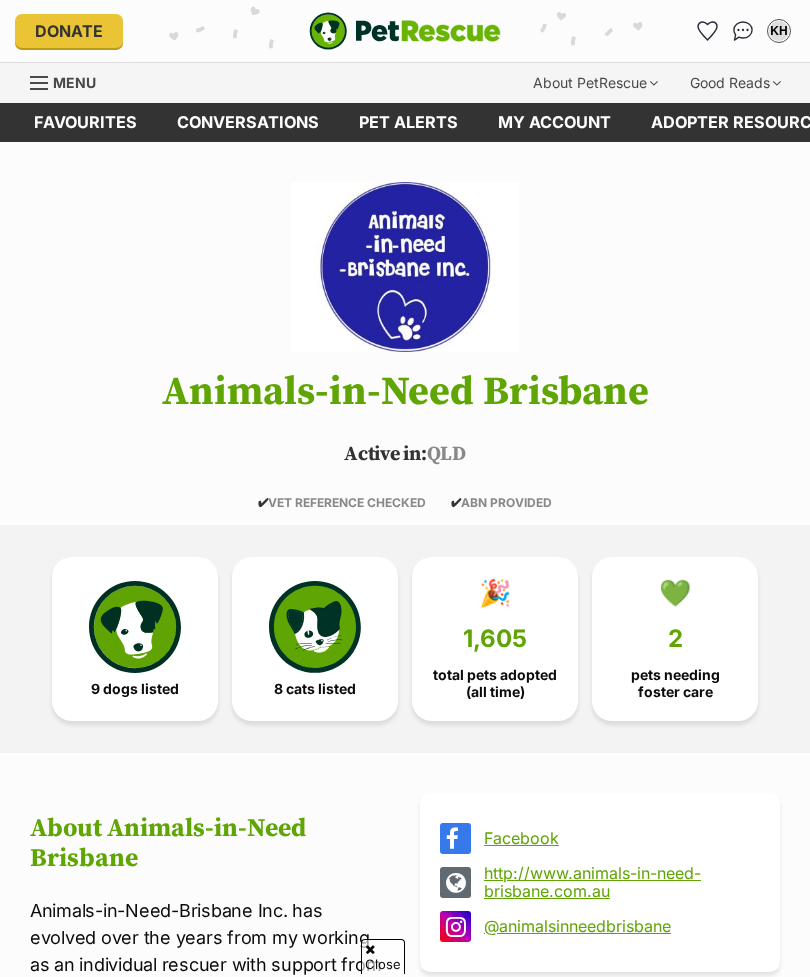 scroll, scrollTop: 2007, scrollLeft: 0, axis: vertical 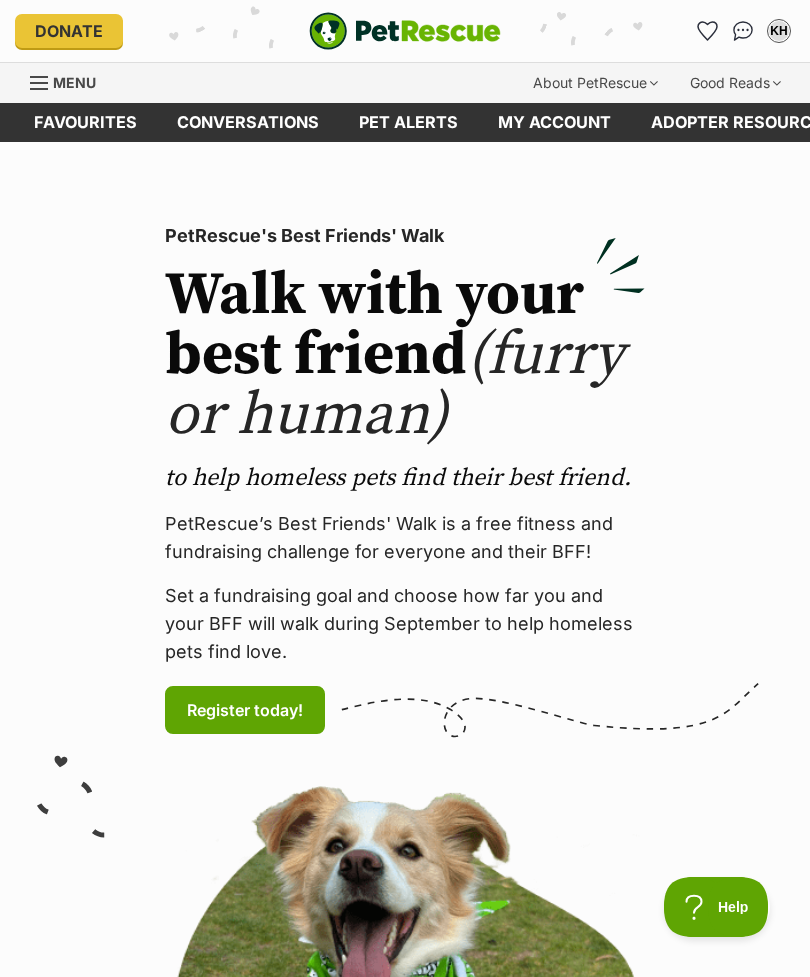 click on "My account" at bounding box center (554, 122) 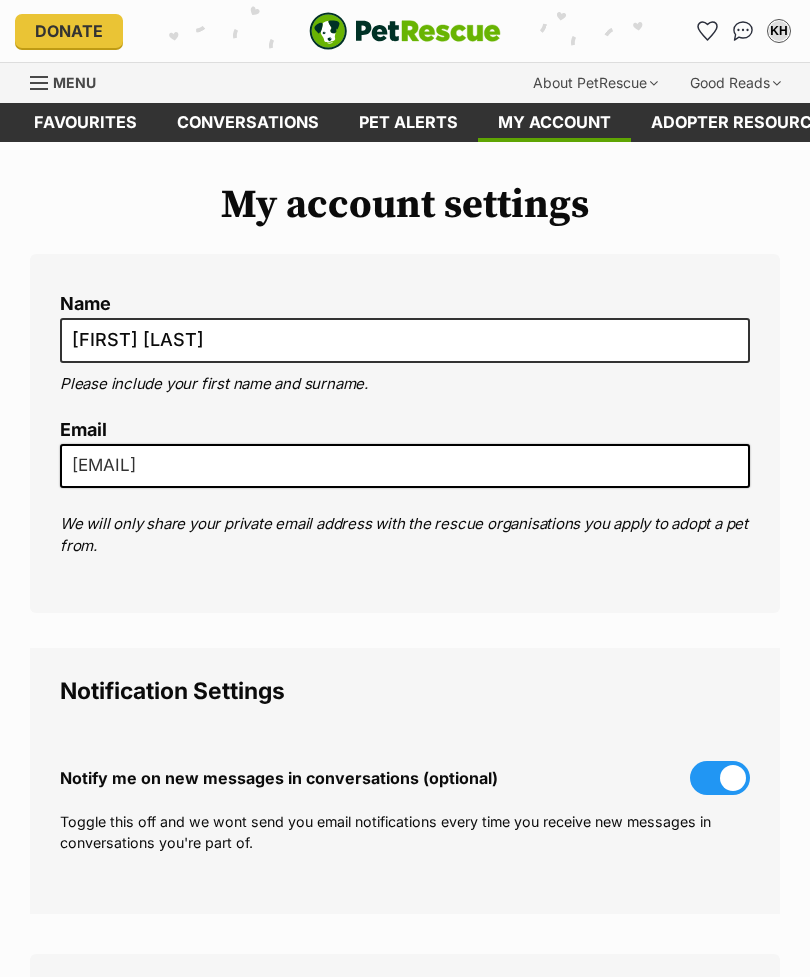 scroll, scrollTop: 0, scrollLeft: 0, axis: both 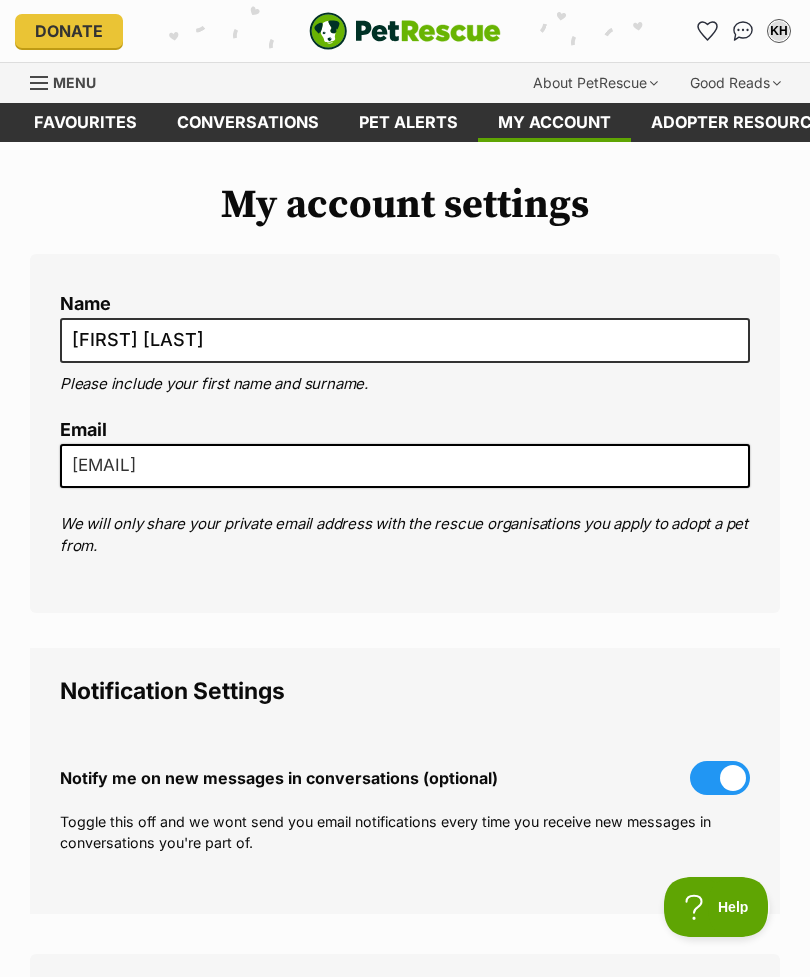 click on "Menu" at bounding box center [74, 82] 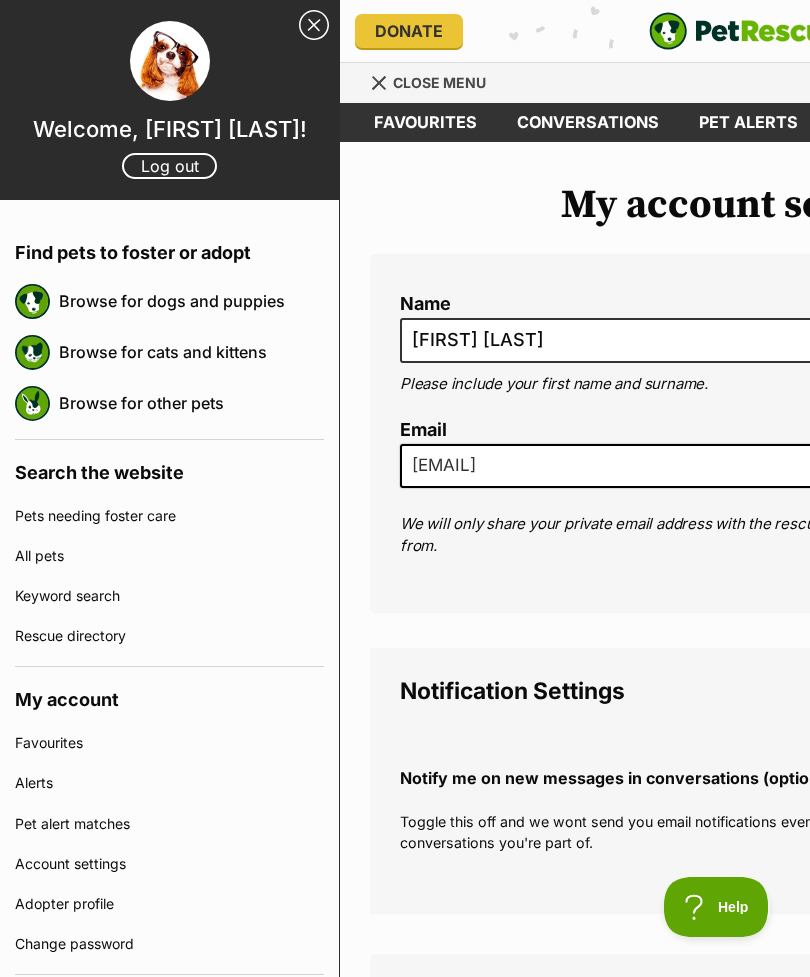 click on "Browse for dogs and puppies" at bounding box center (191, 301) 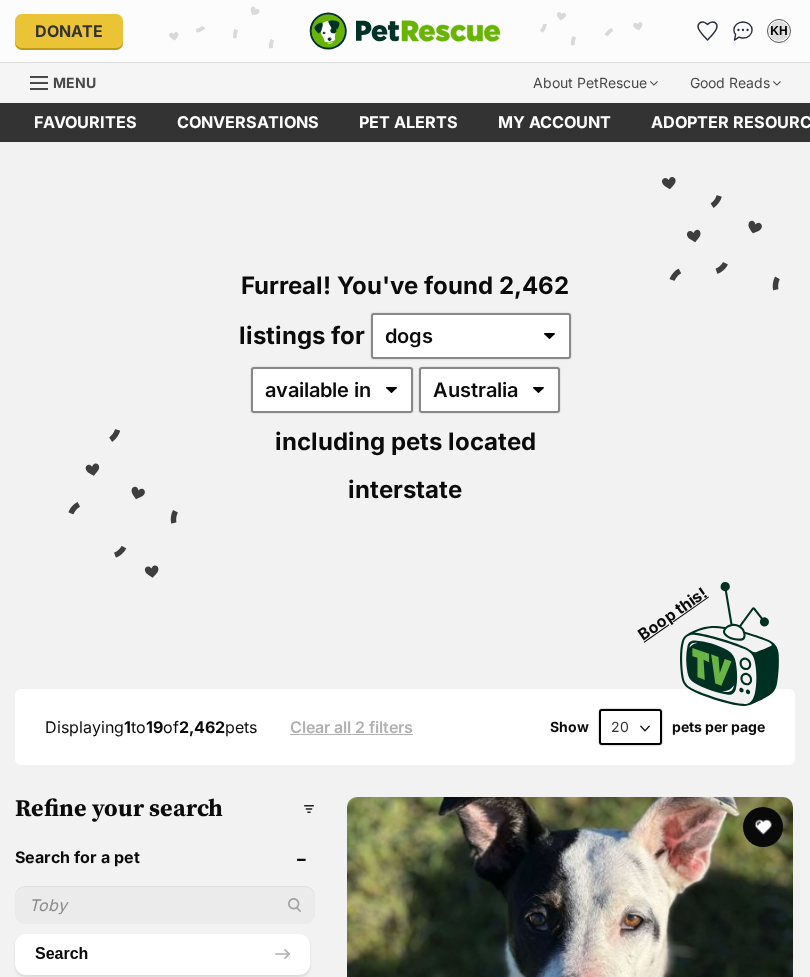 scroll, scrollTop: 0, scrollLeft: 0, axis: both 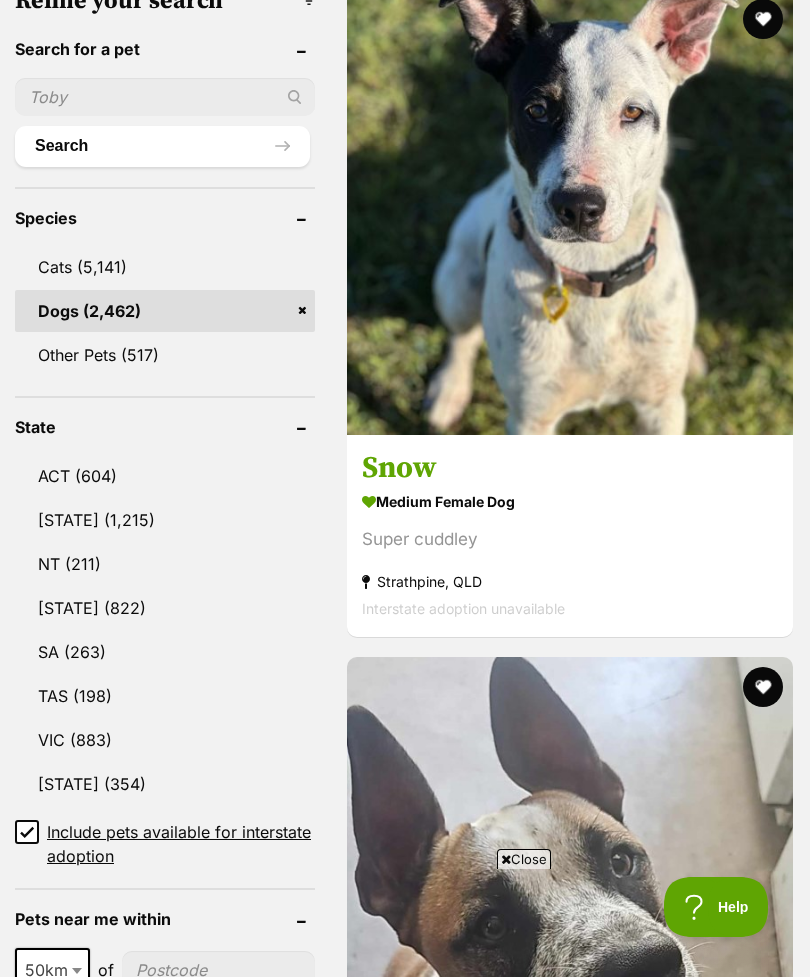 click on "QLD (822)" at bounding box center [165, 608] 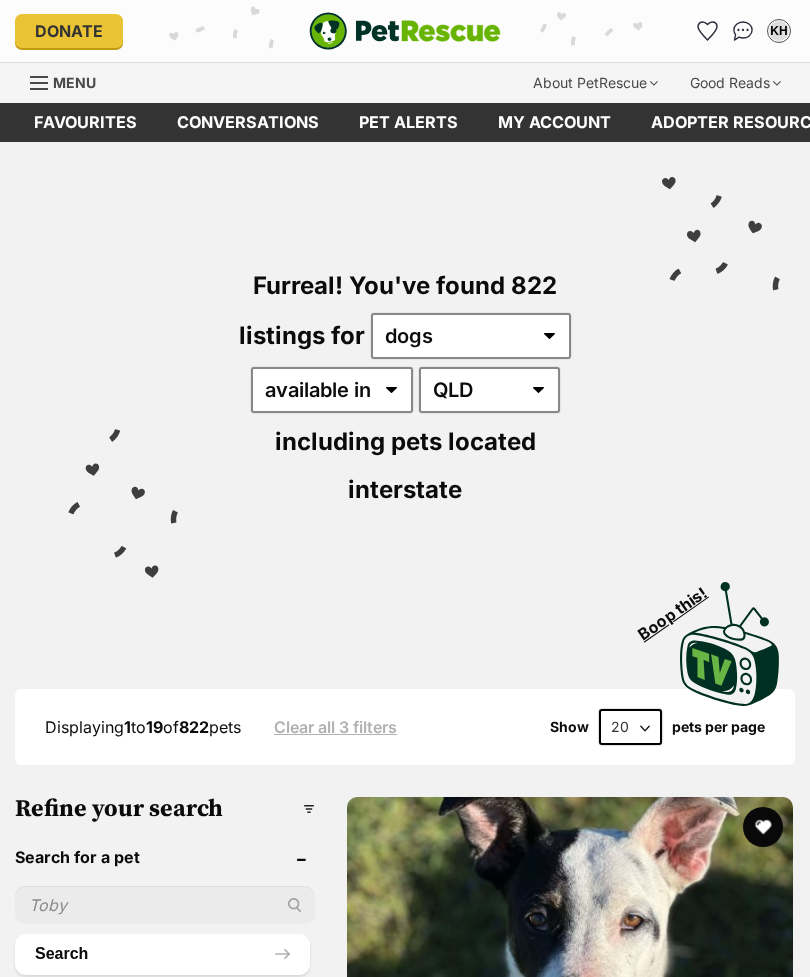 scroll, scrollTop: 0, scrollLeft: 0, axis: both 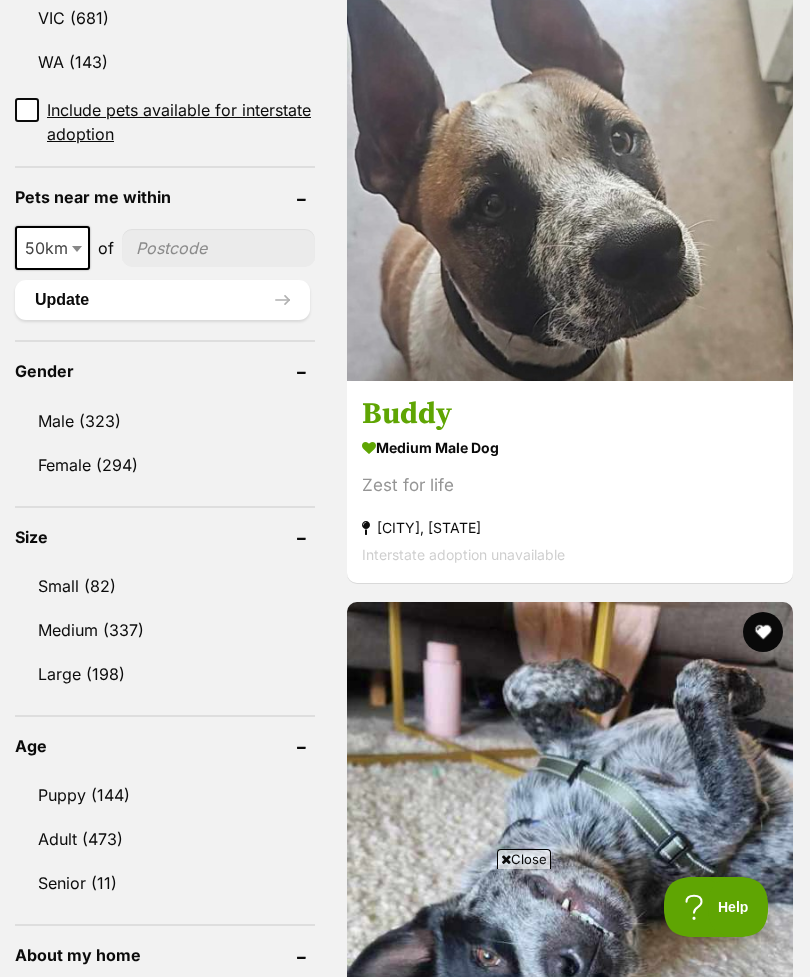 click on "Small (82)" at bounding box center [165, 586] 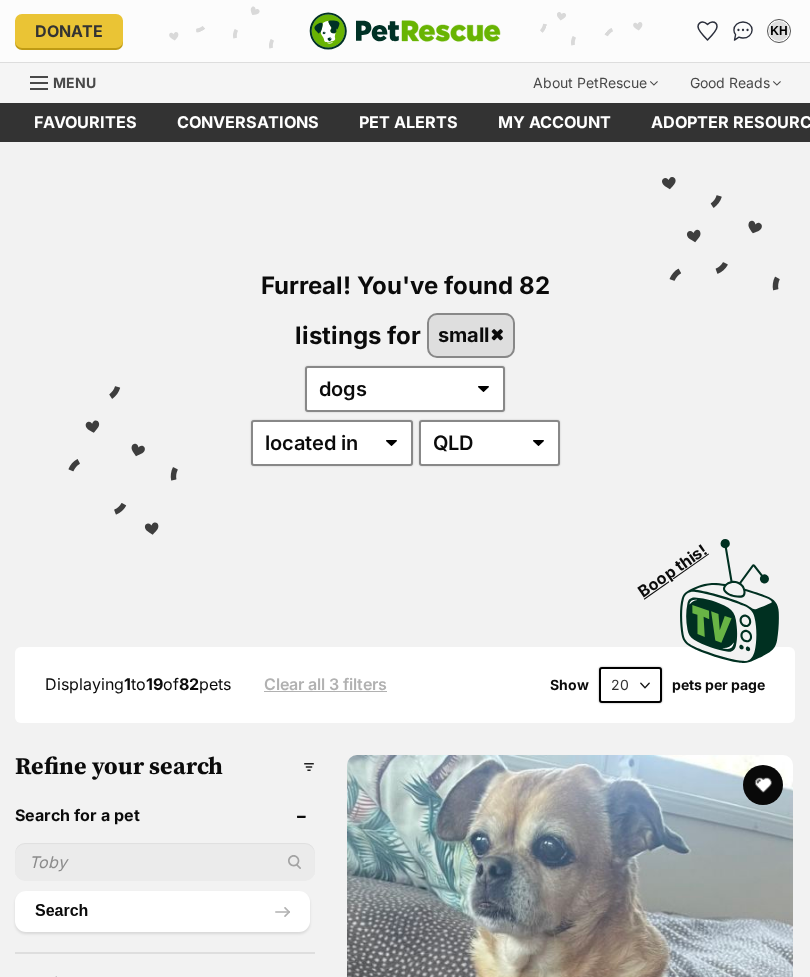 scroll, scrollTop: 217, scrollLeft: 0, axis: vertical 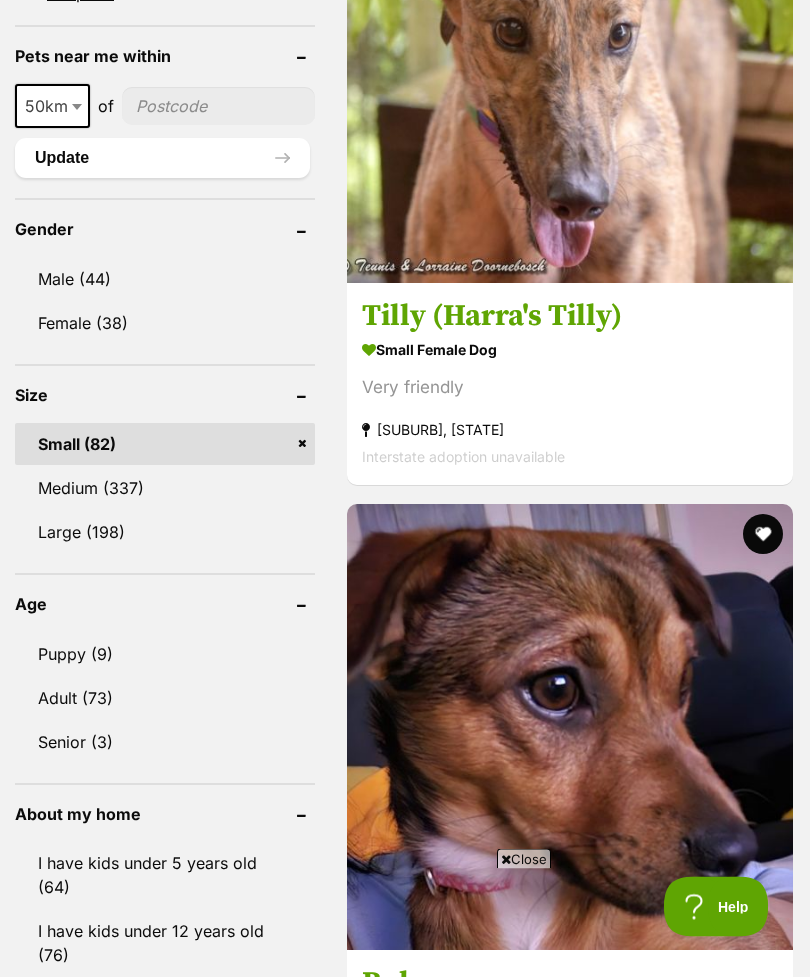 click on "Adult (73)" at bounding box center (165, 699) 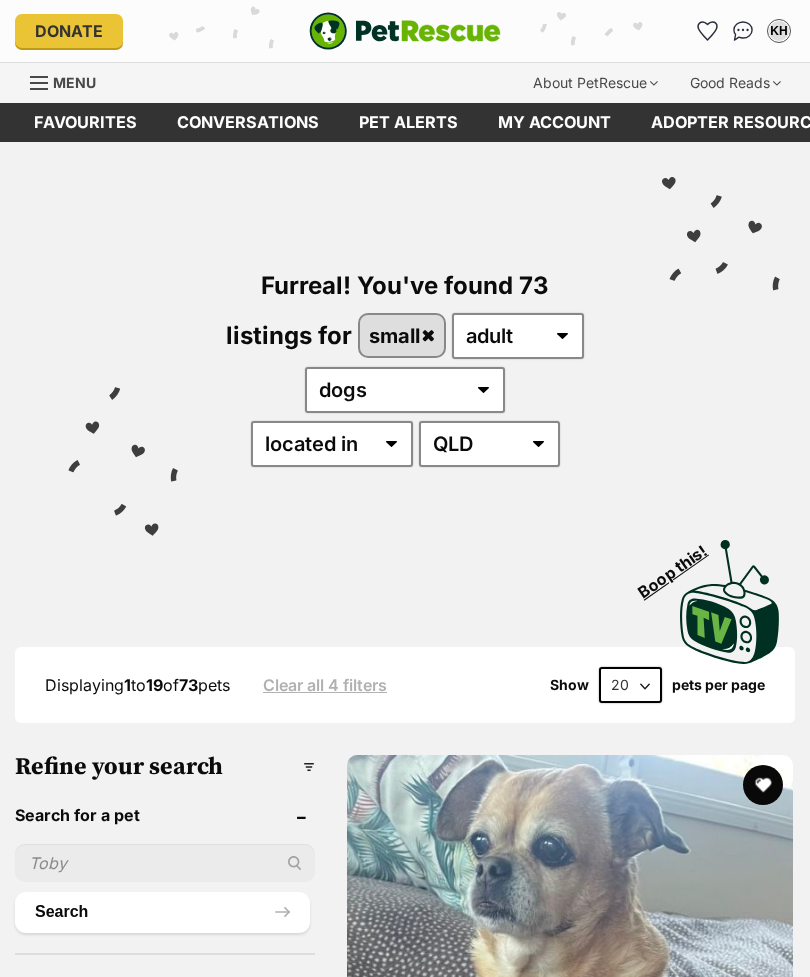 scroll, scrollTop: 211, scrollLeft: 0, axis: vertical 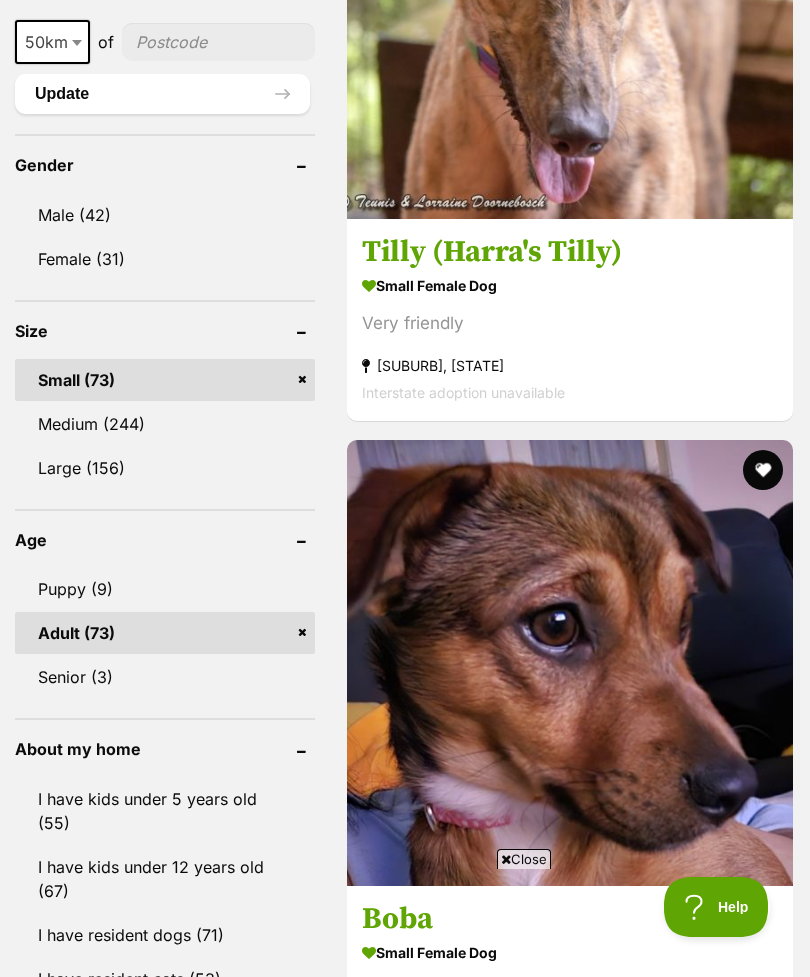 click on "Senior (3)" at bounding box center (165, 677) 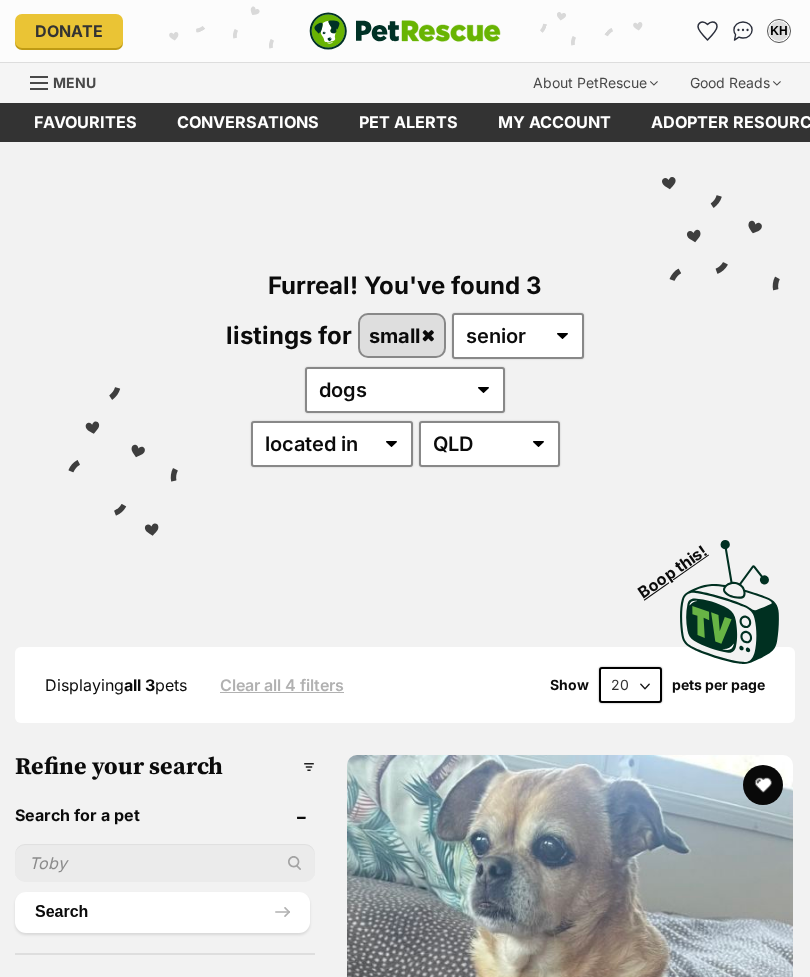 scroll, scrollTop: 0, scrollLeft: 0, axis: both 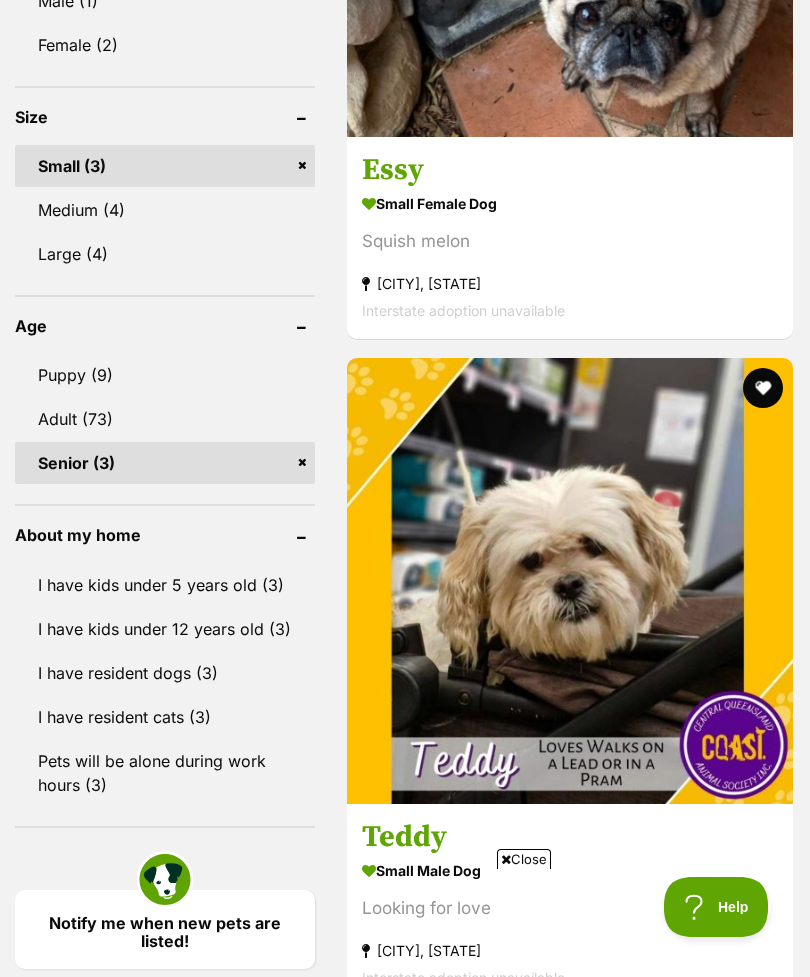 click on "Senior (3)" at bounding box center [165, 463] 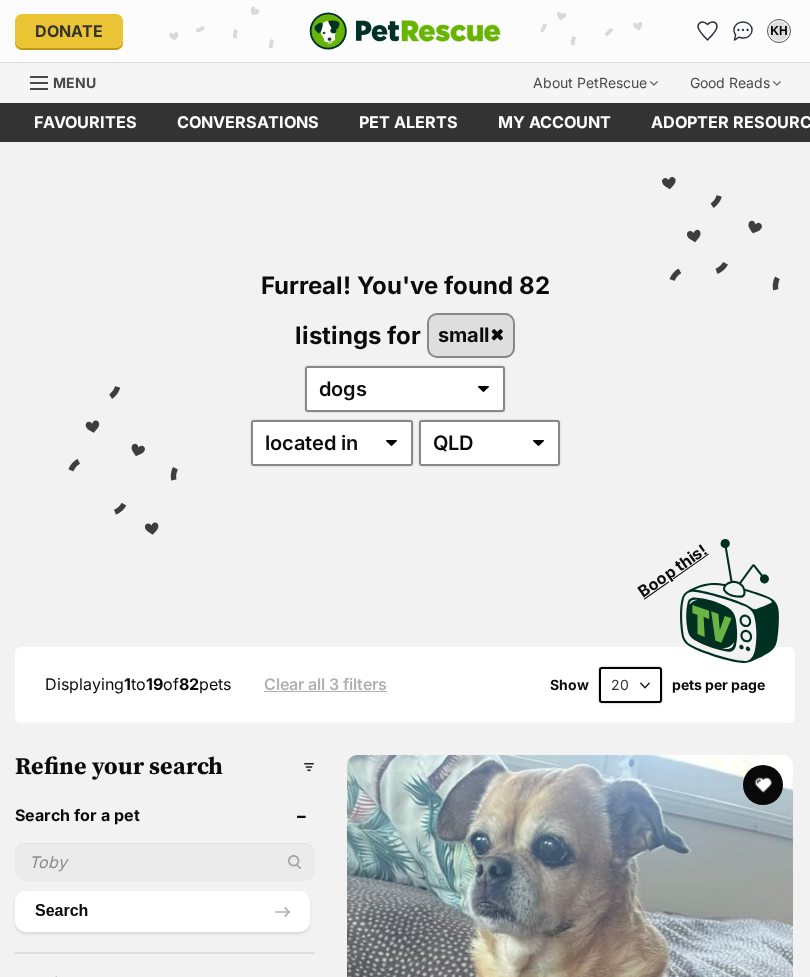 scroll, scrollTop: 0, scrollLeft: 0, axis: both 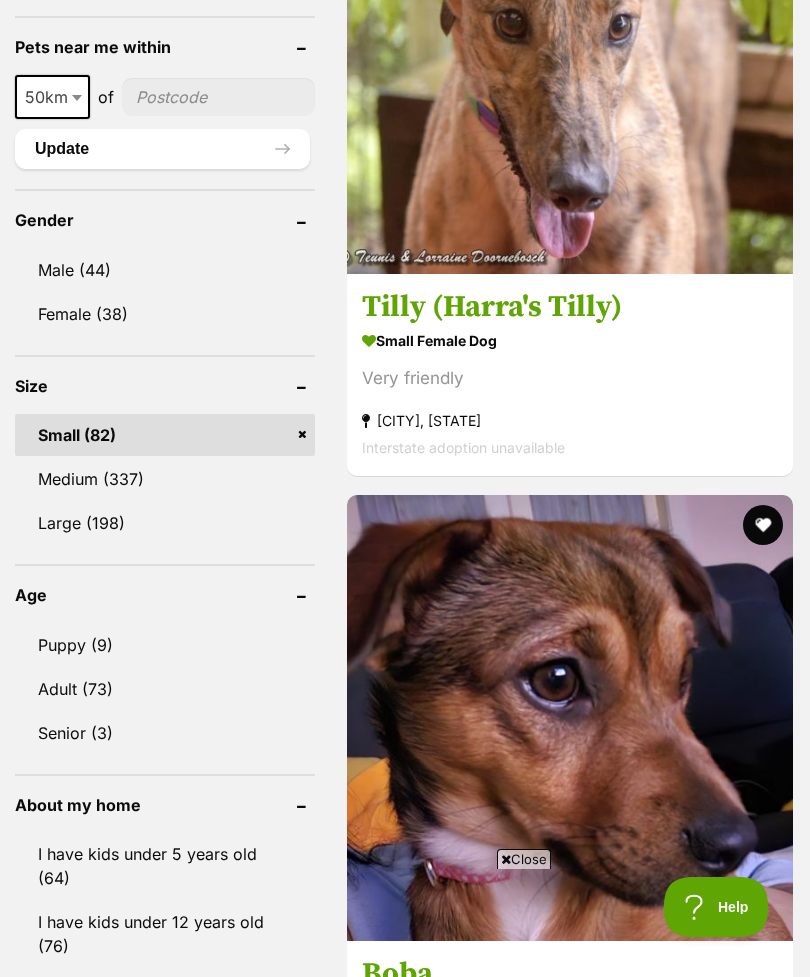 click on "Adult (73)" at bounding box center (165, 689) 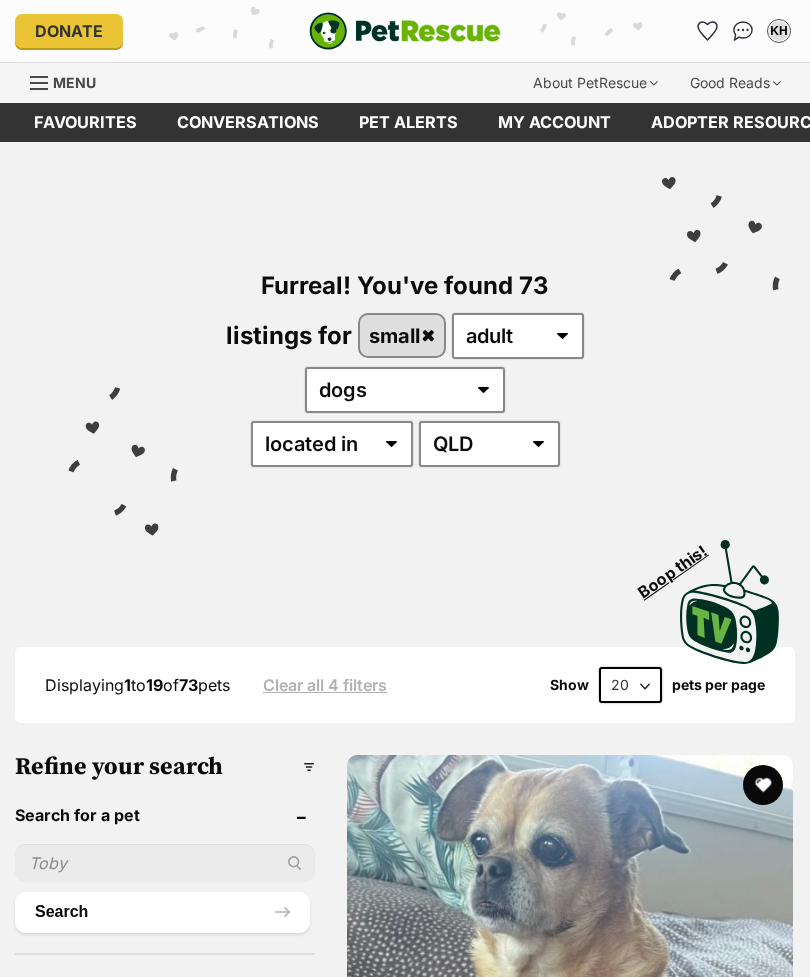 scroll, scrollTop: 0, scrollLeft: 0, axis: both 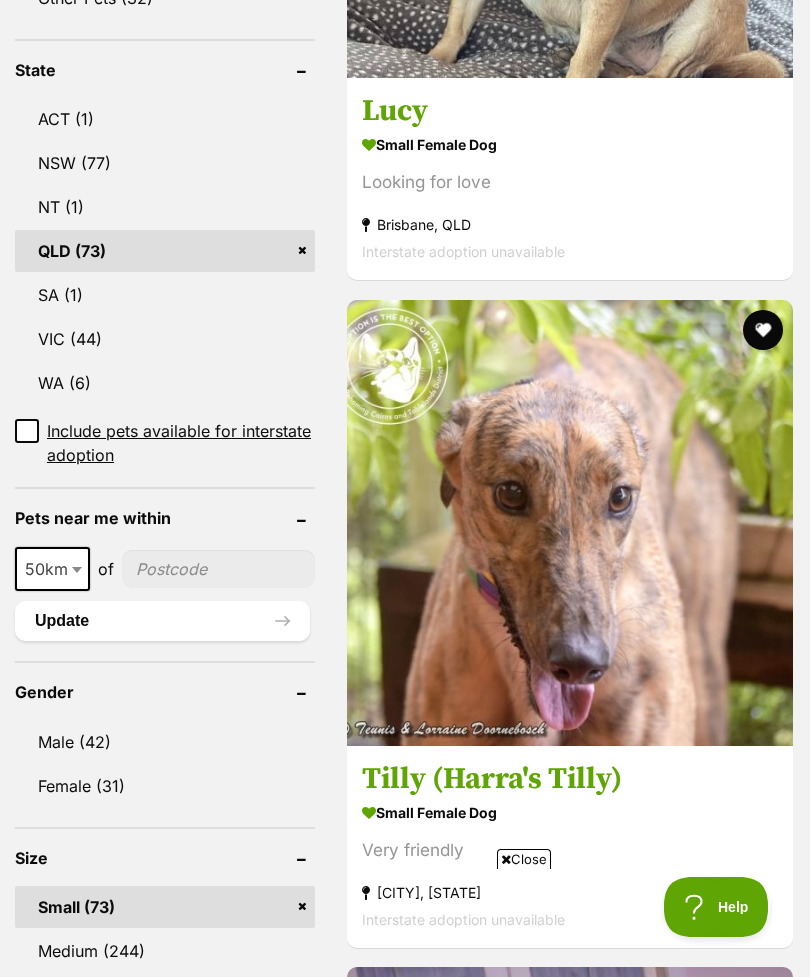 click at bounding box center (77, 570) 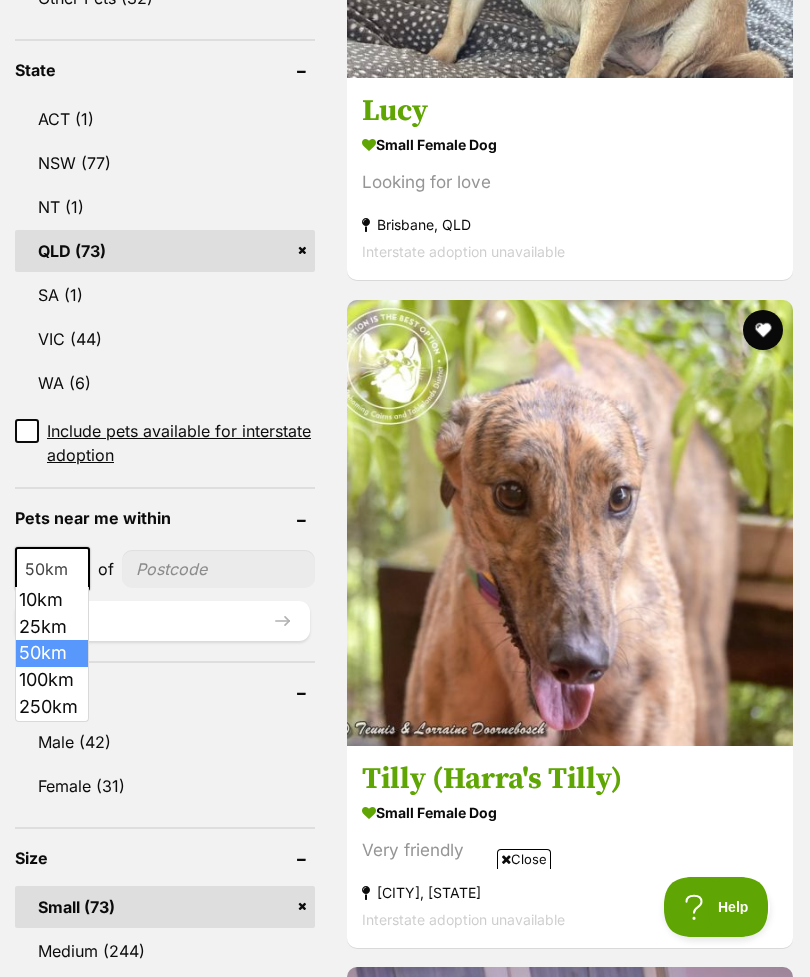 select on "100" 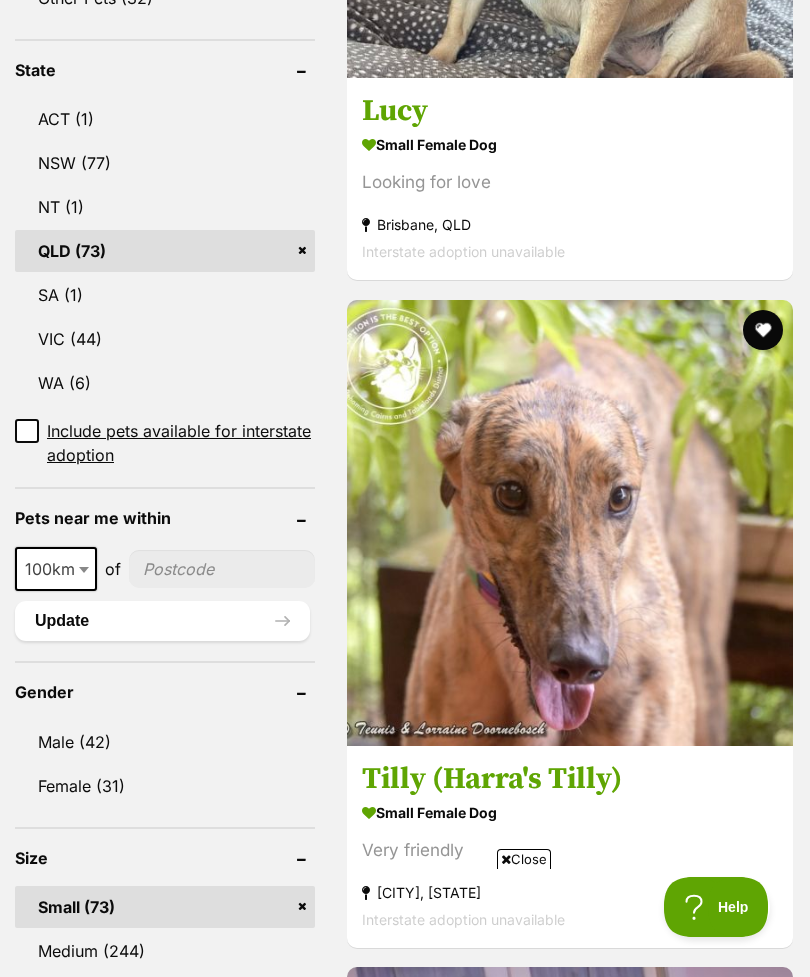 click at bounding box center [222, 569] 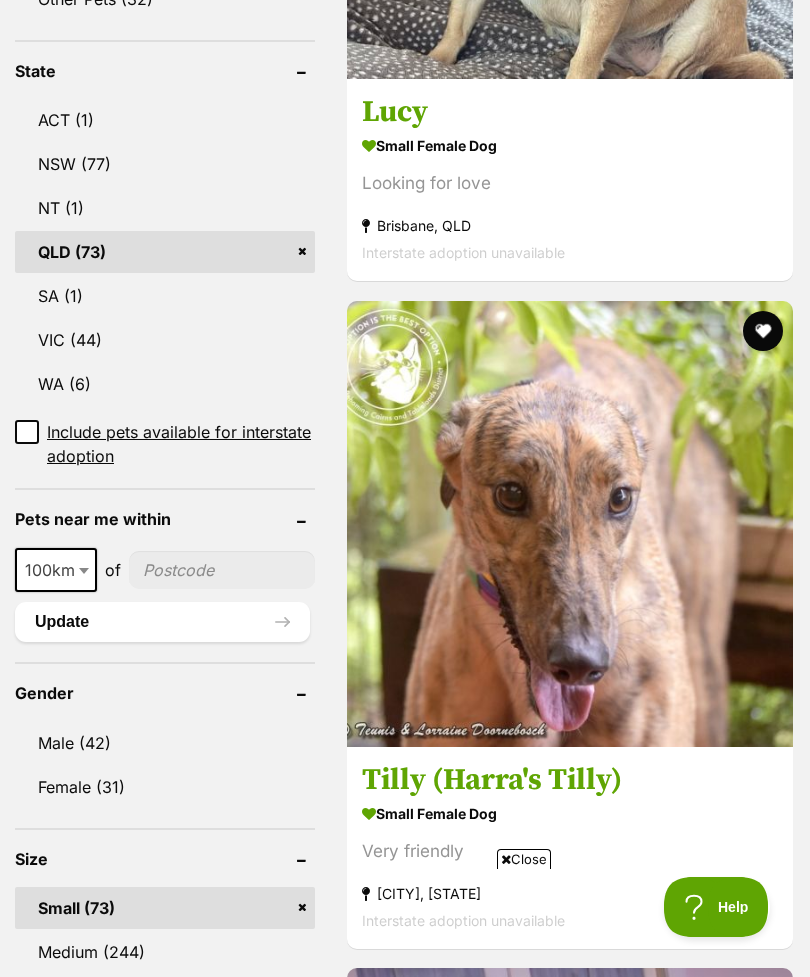 type on "4020" 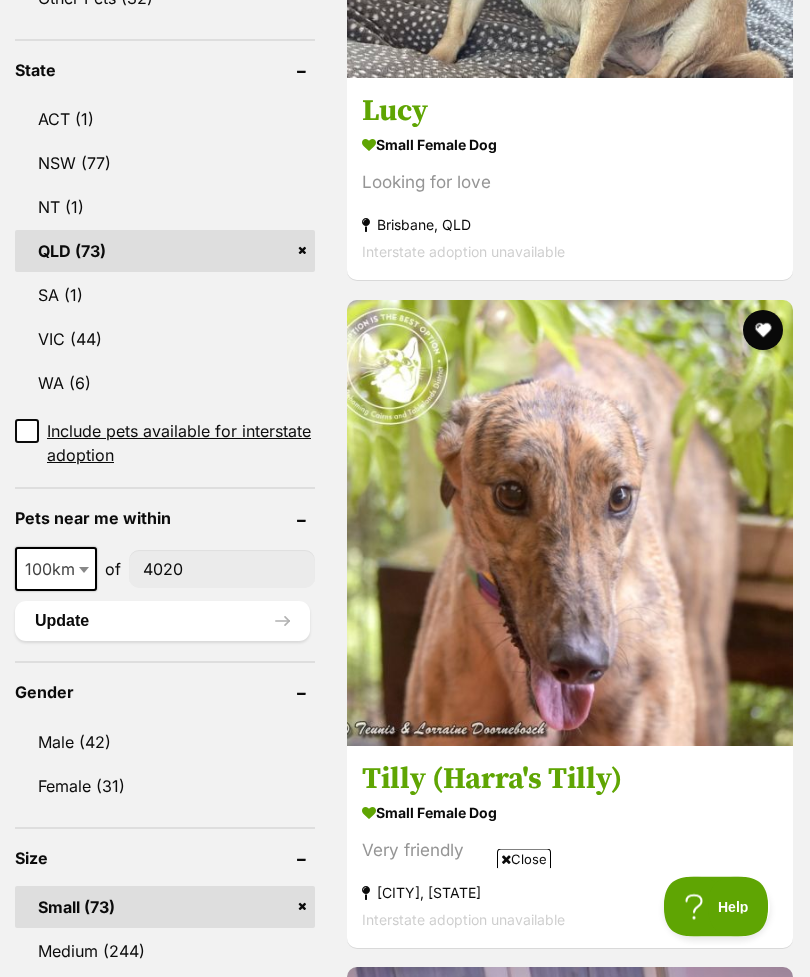 click on "Update" at bounding box center (162, 622) 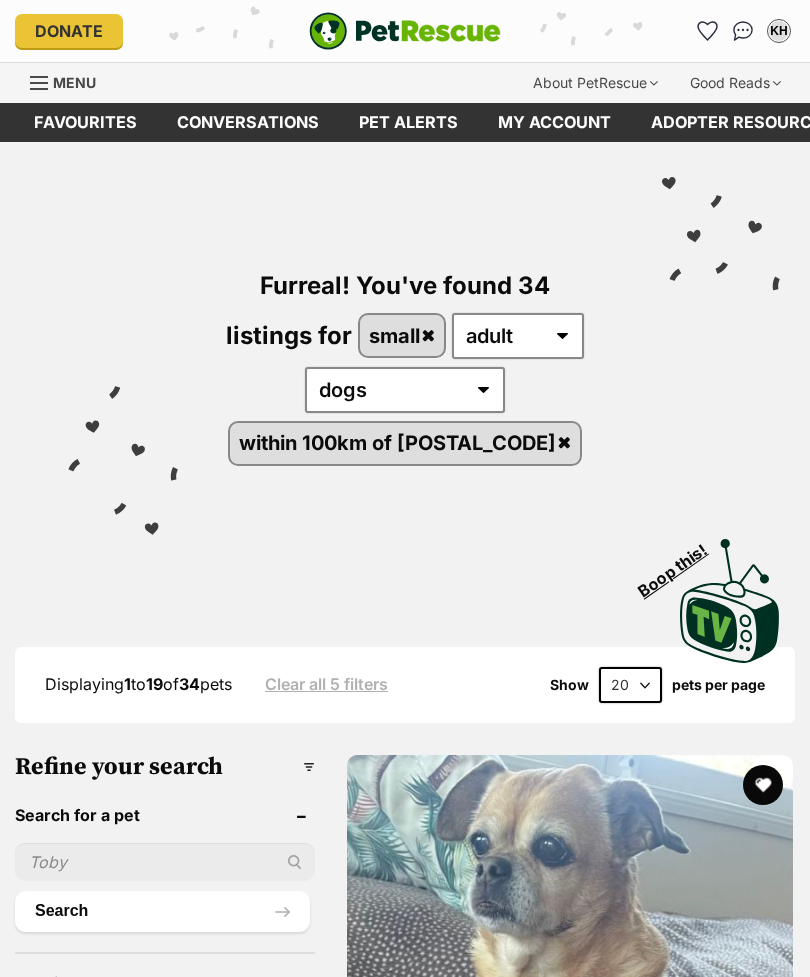 scroll, scrollTop: 0, scrollLeft: 0, axis: both 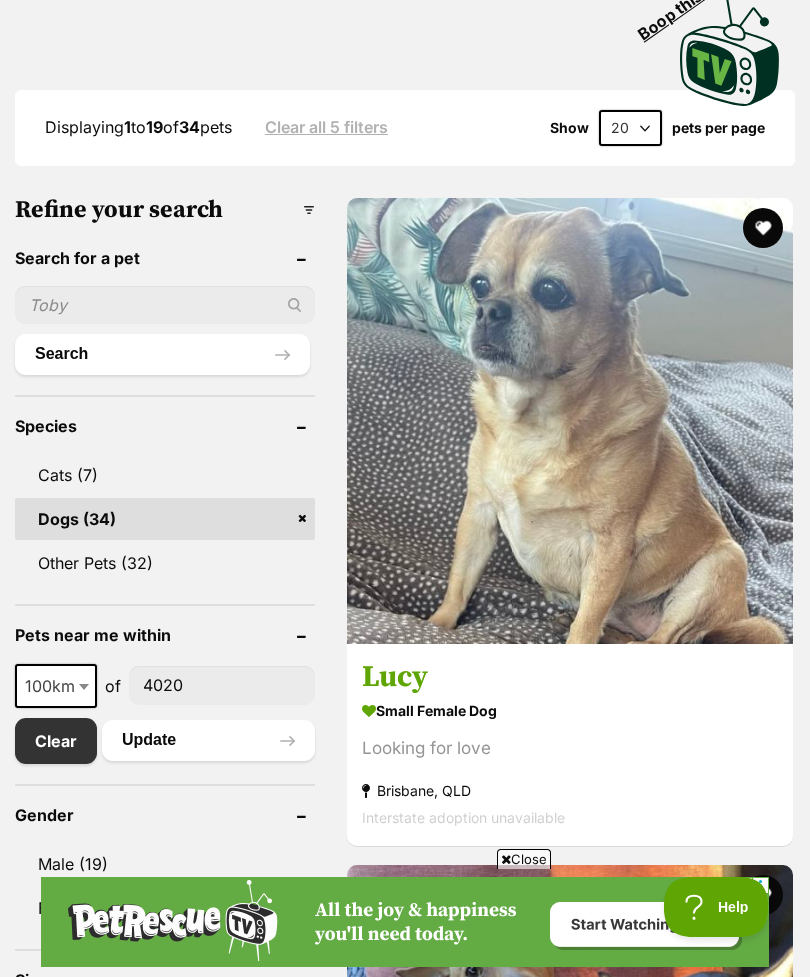 click at bounding box center (570, 421) 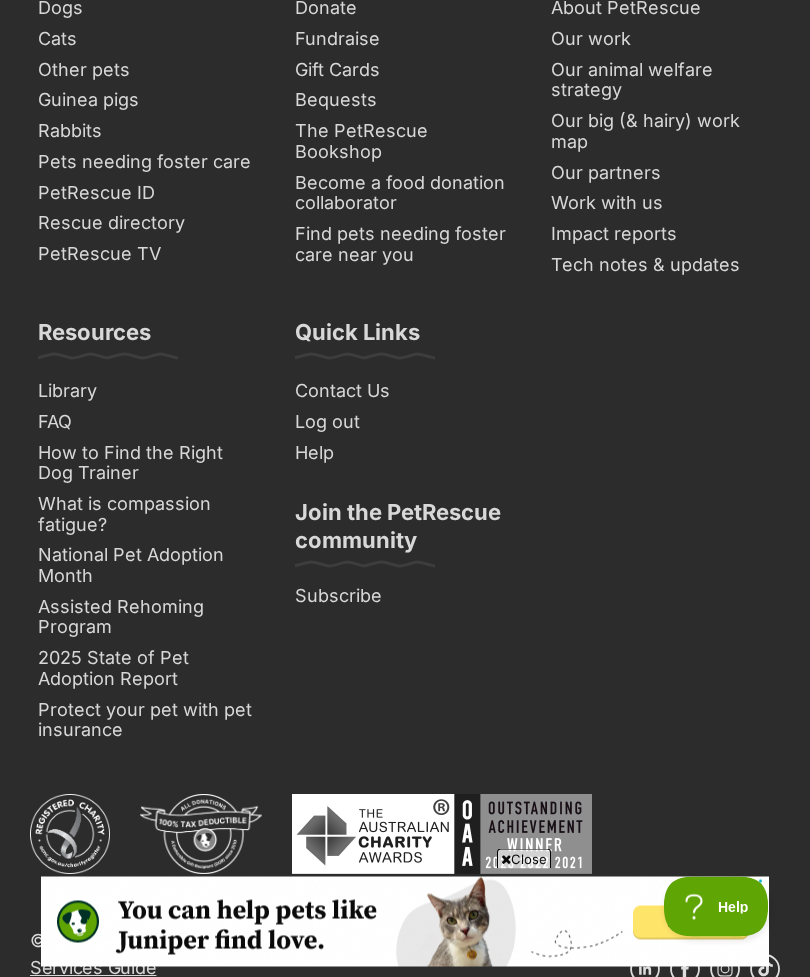scroll, scrollTop: 15627, scrollLeft: 0, axis: vertical 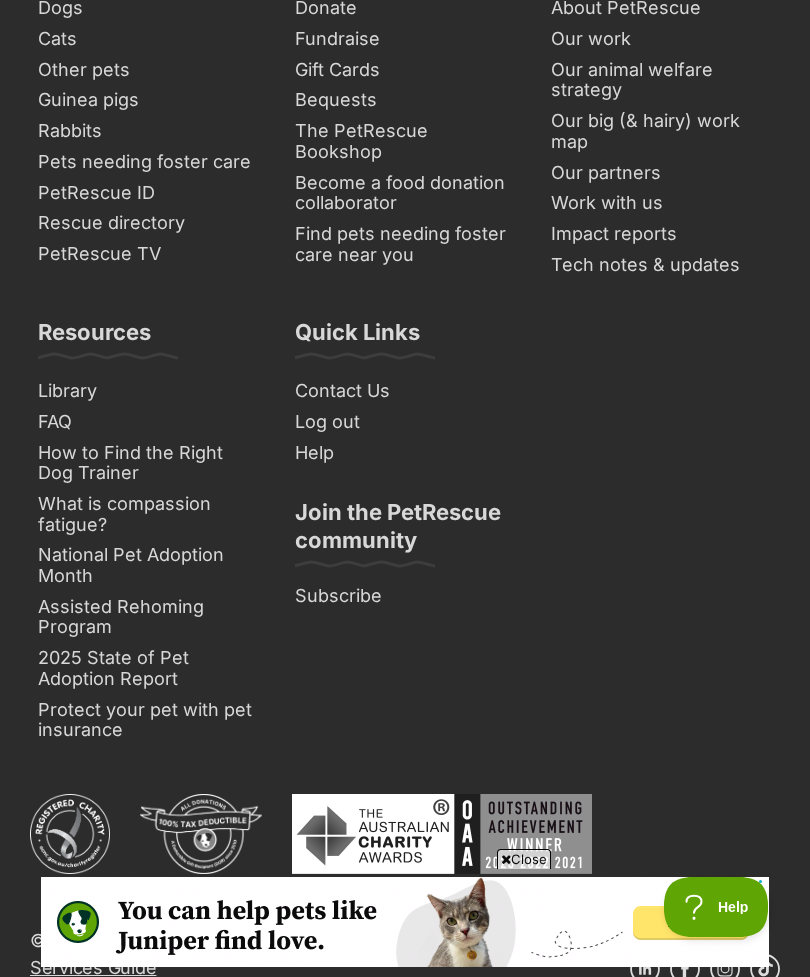 click on "Next" at bounding box center [570, -353] 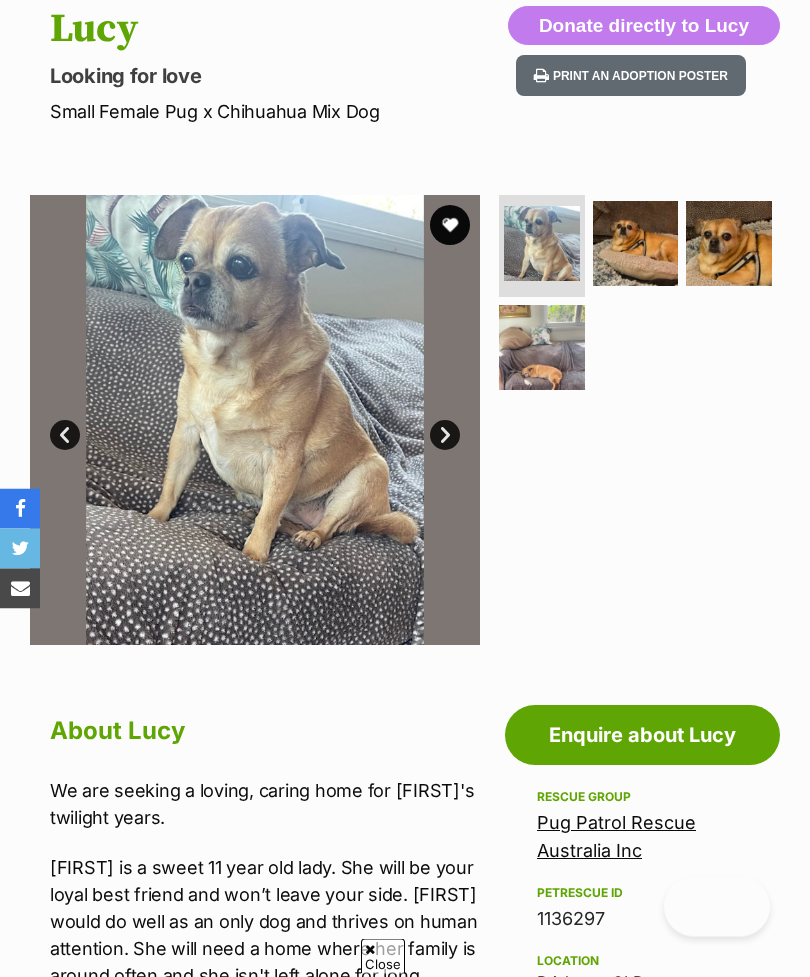 scroll, scrollTop: 228, scrollLeft: 0, axis: vertical 